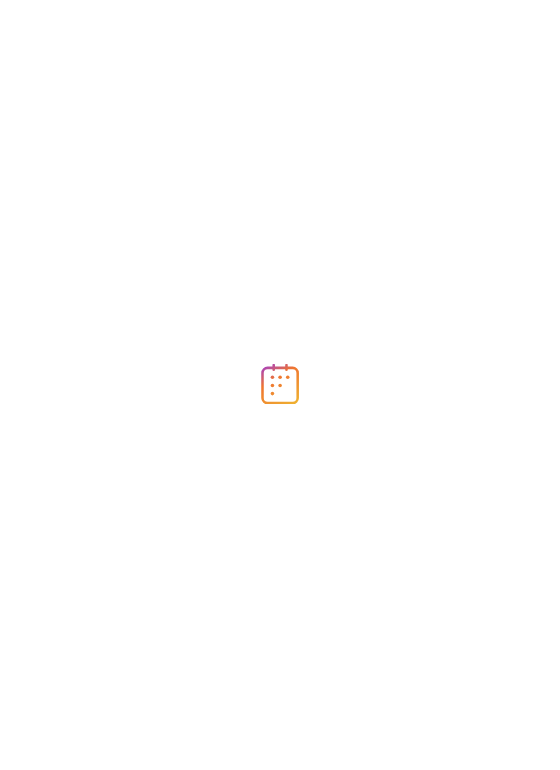 scroll, scrollTop: 0, scrollLeft: 0, axis: both 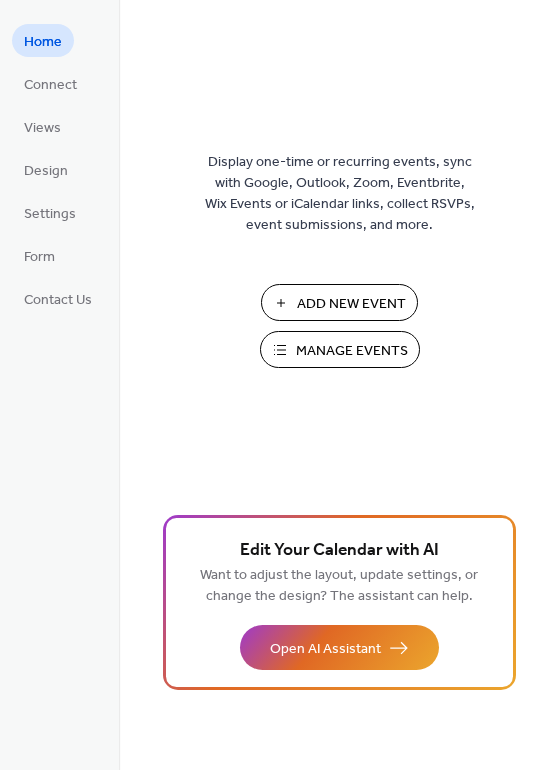 click on "Add New Event" at bounding box center (351, 304) 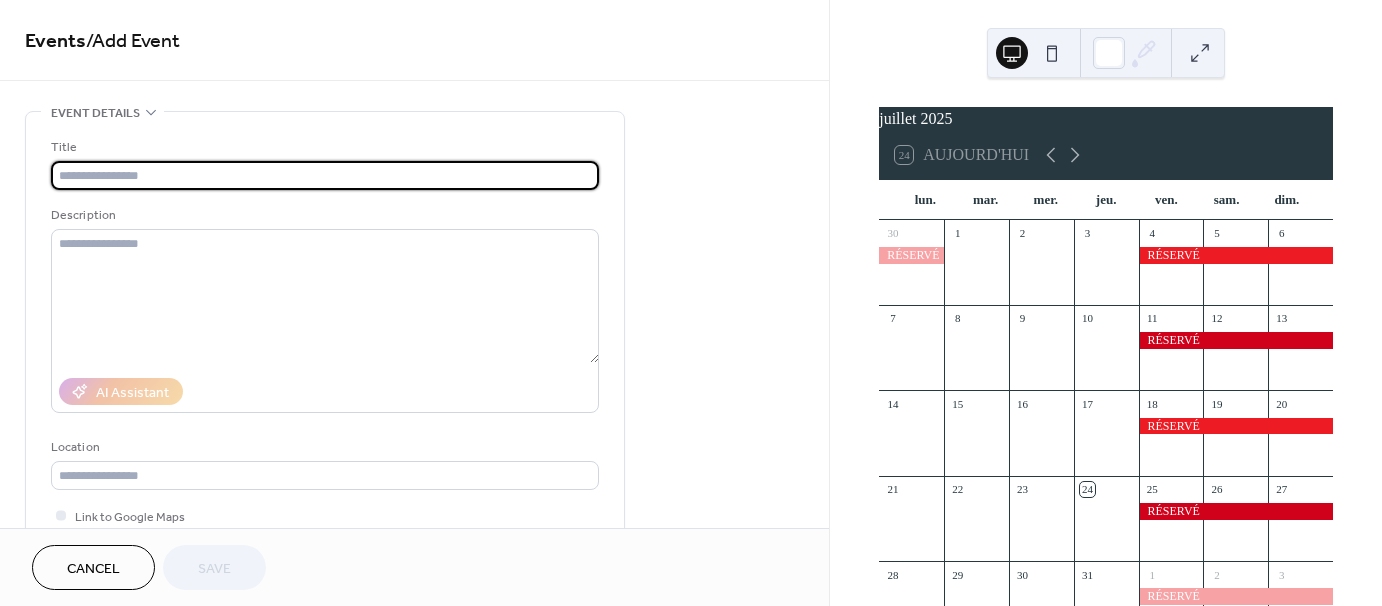 scroll, scrollTop: 0, scrollLeft: 0, axis: both 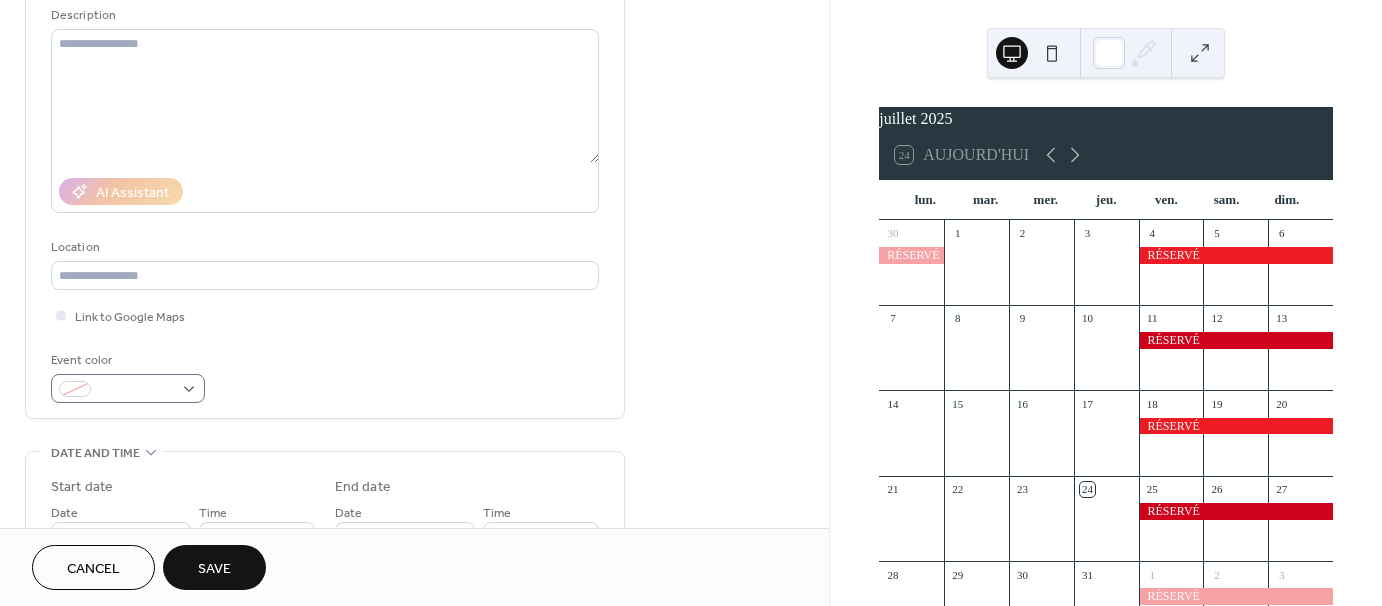 type on "*******" 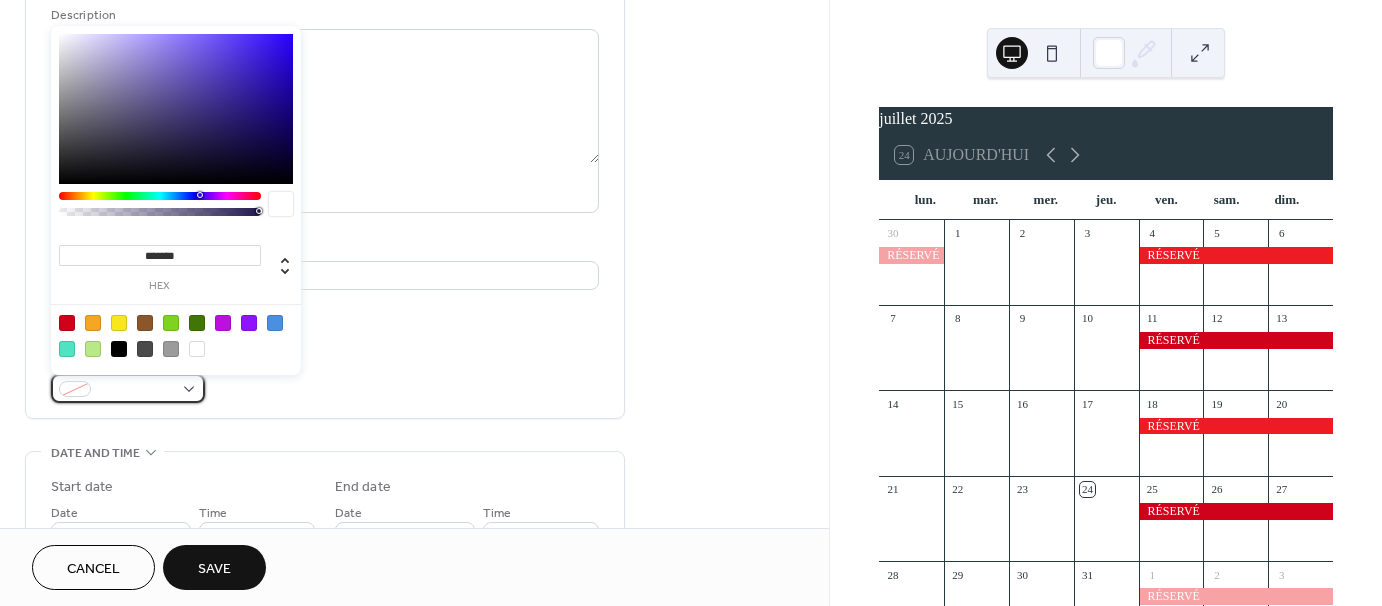 click at bounding box center (128, 388) 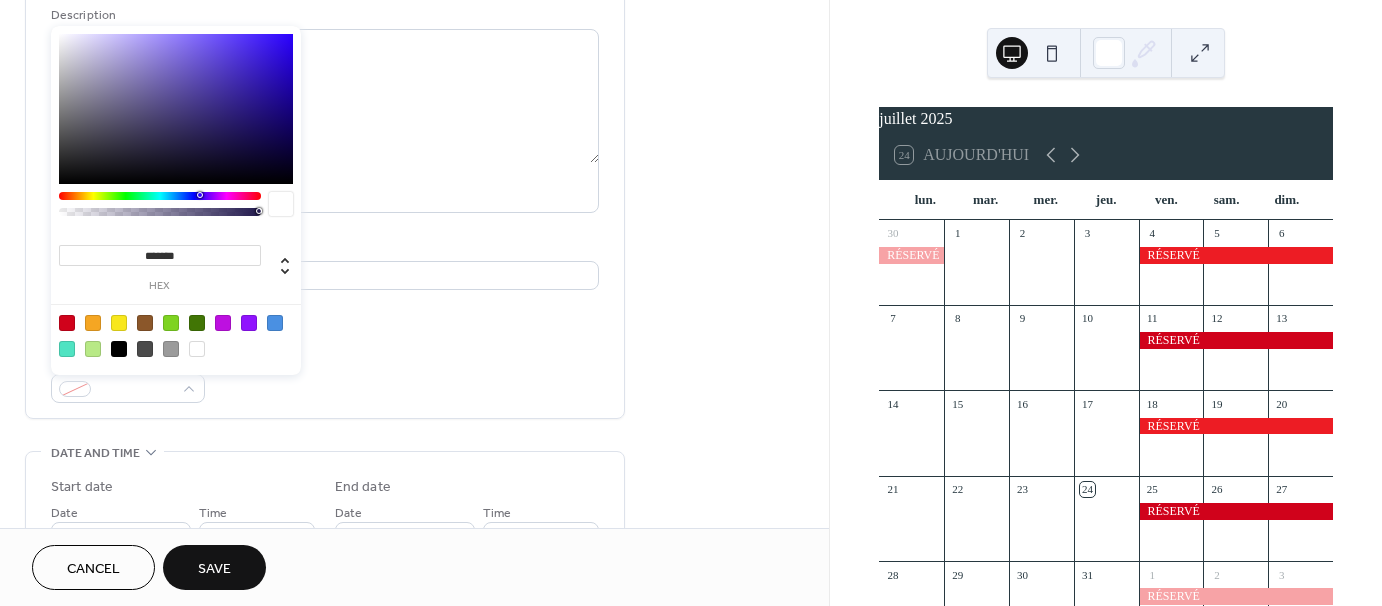 click at bounding box center [67, 323] 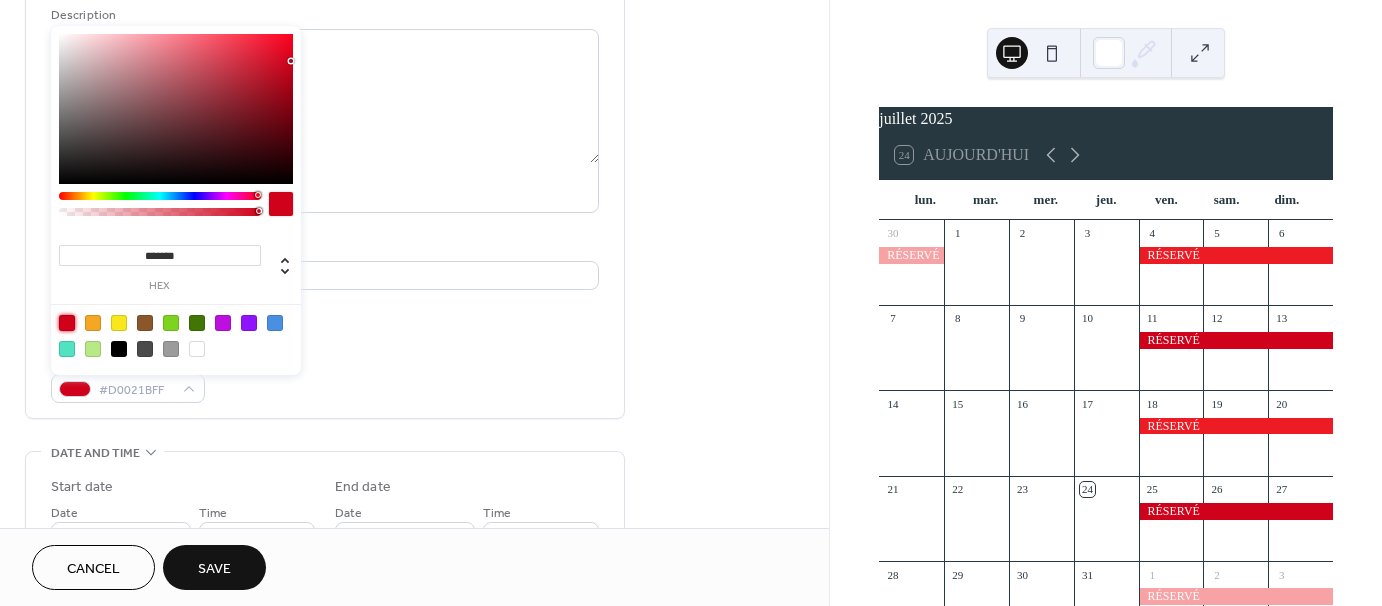 click on "**********" at bounding box center (414, 520) 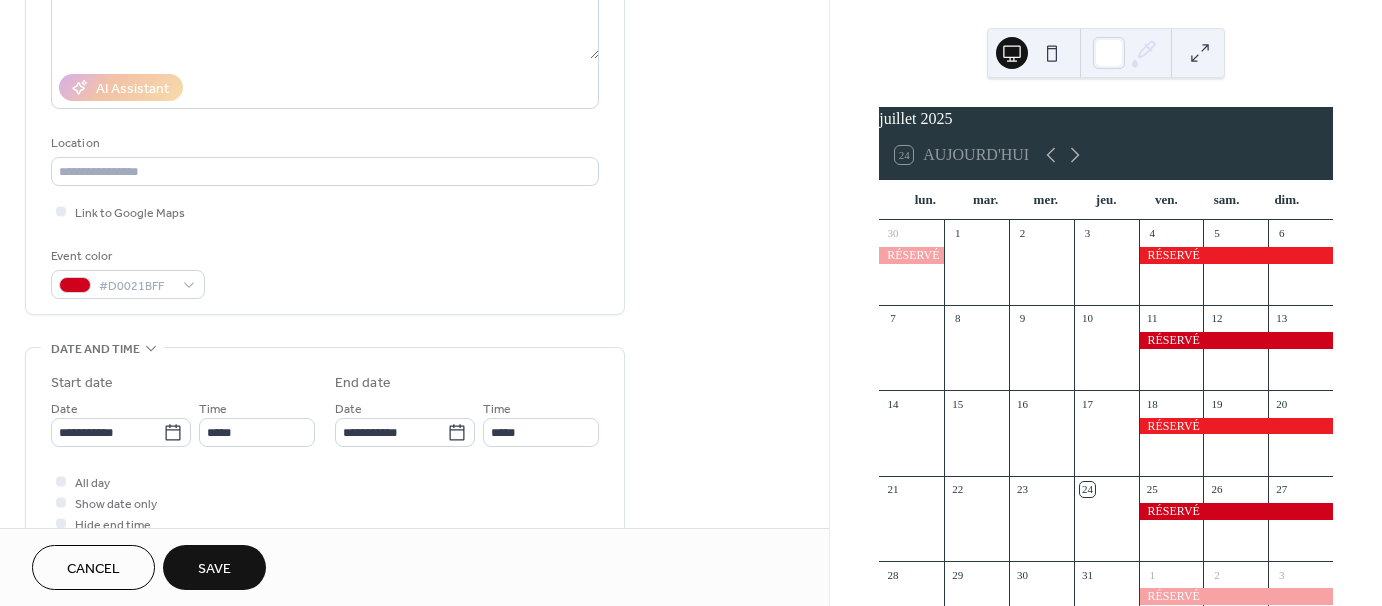 scroll, scrollTop: 400, scrollLeft: 0, axis: vertical 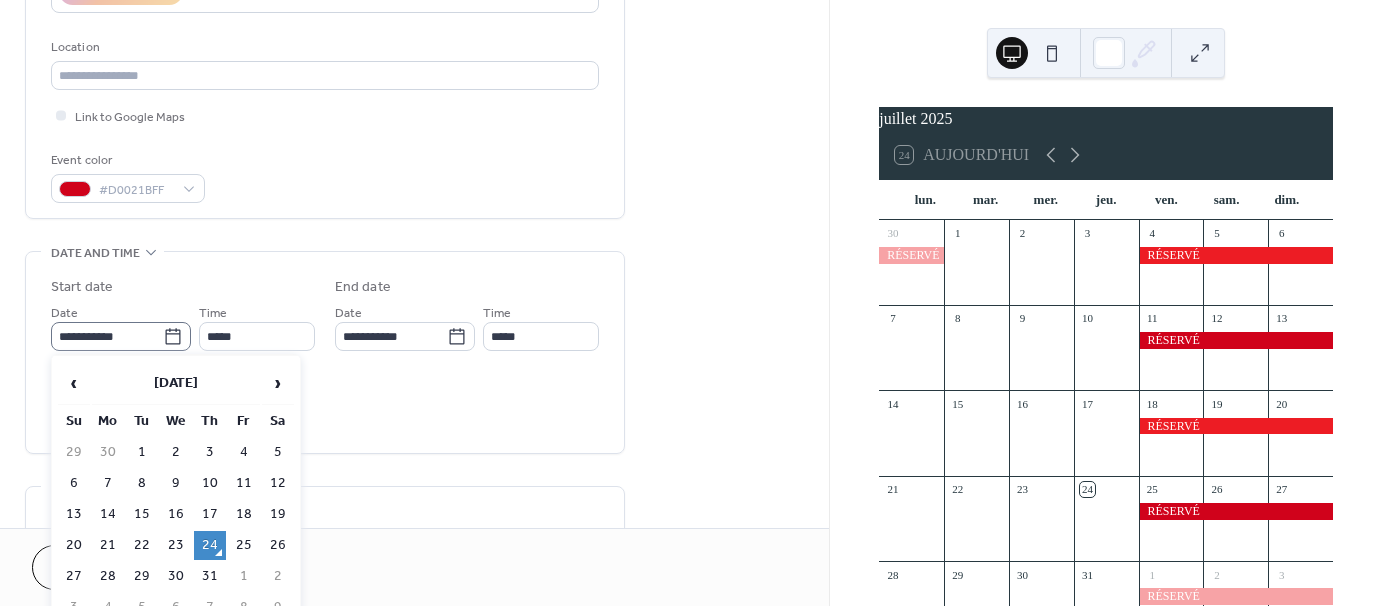 click 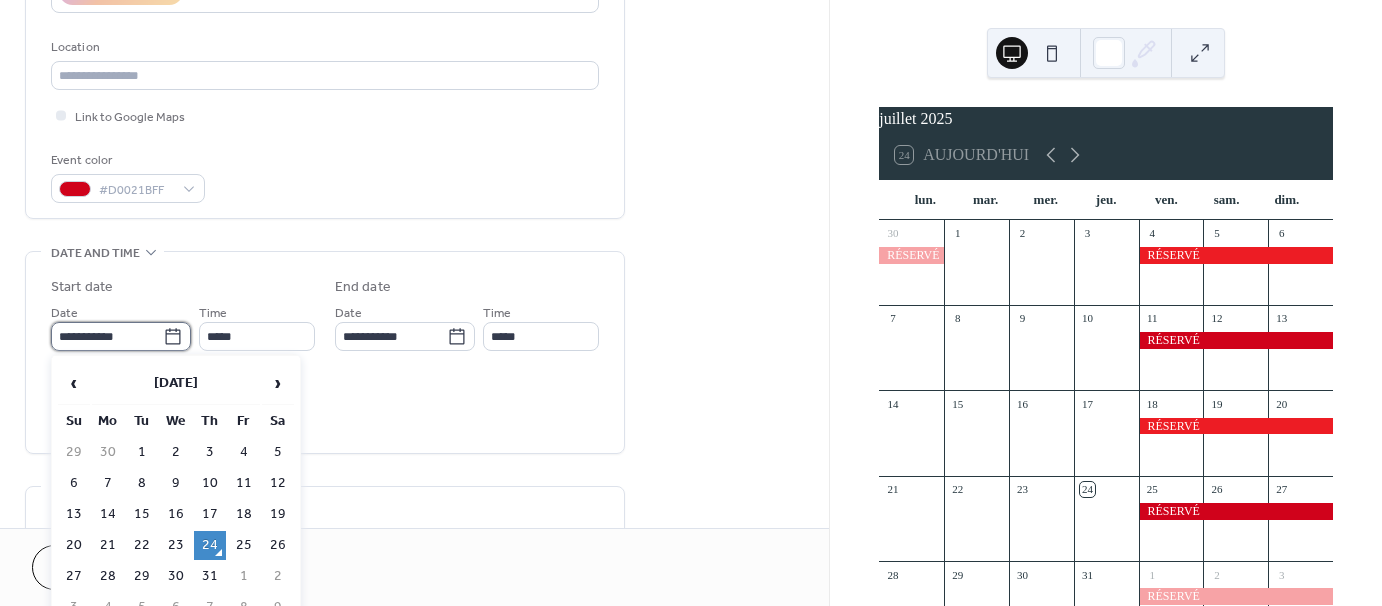 click on "**********" at bounding box center [107, 336] 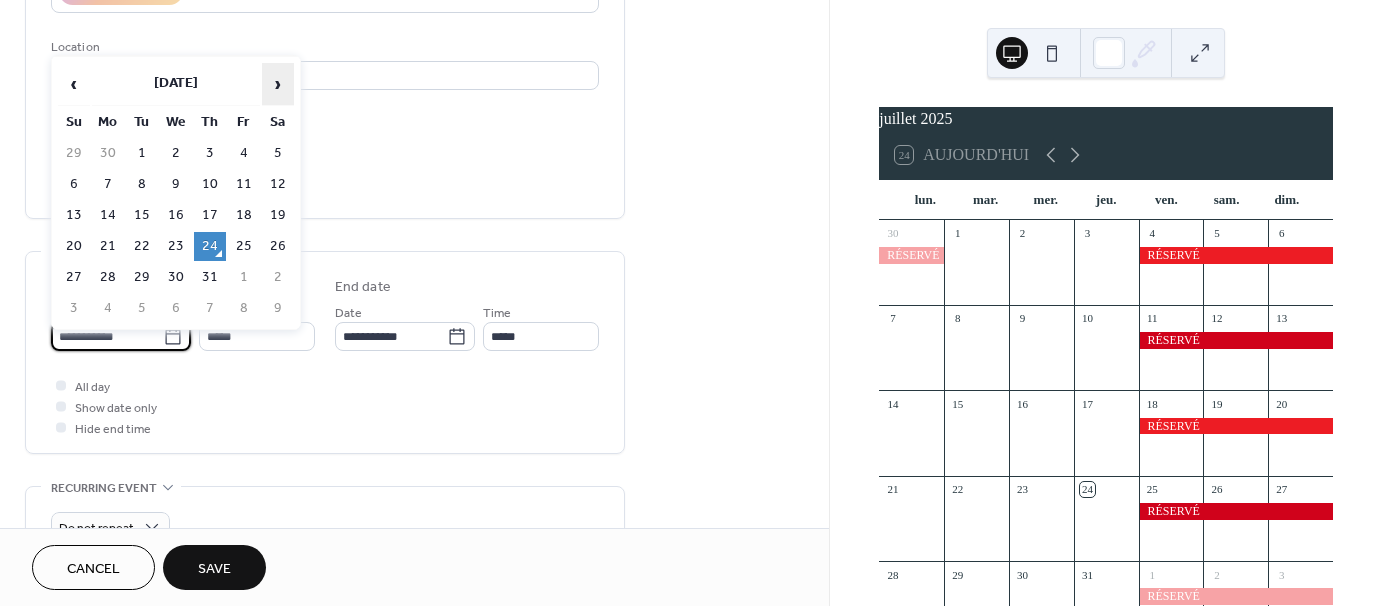 click on "›" at bounding box center [278, 84] 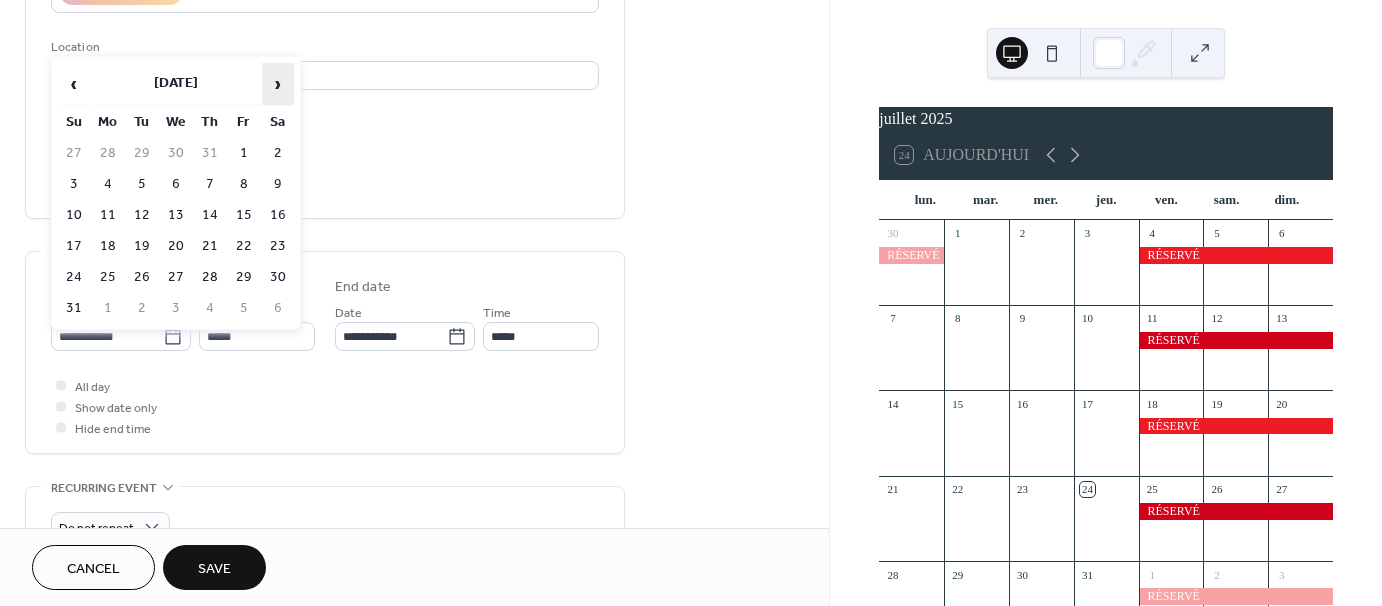 click on "›" at bounding box center (278, 84) 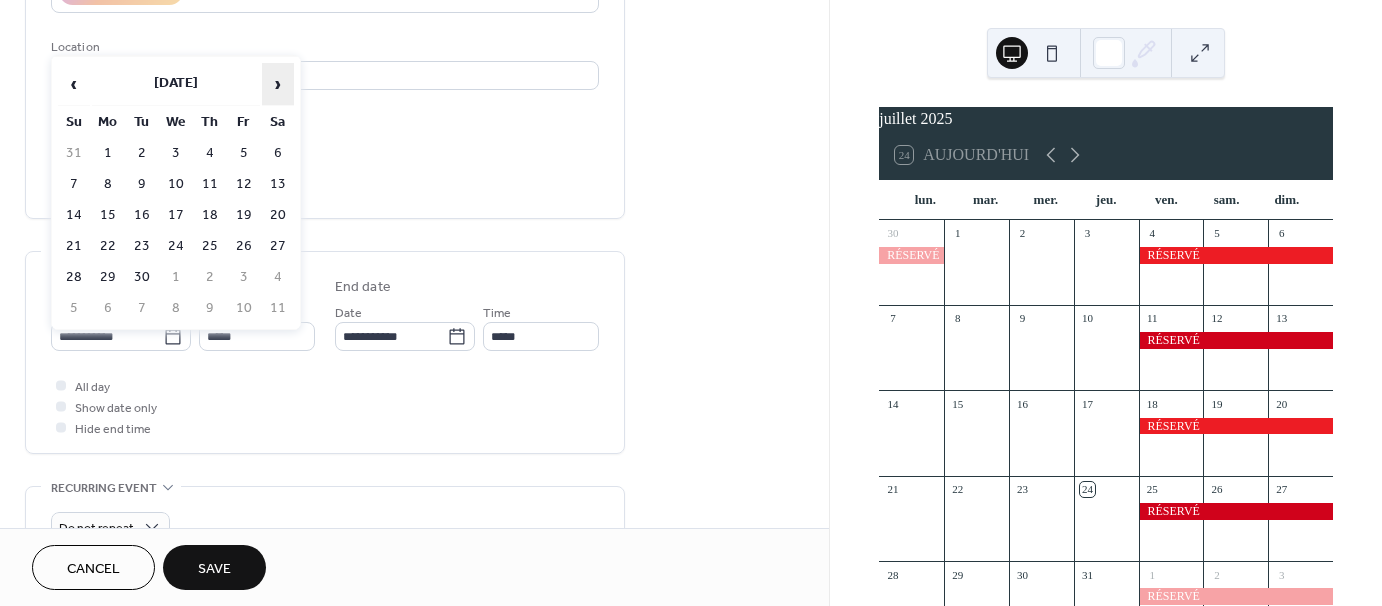 click on "›" at bounding box center [278, 84] 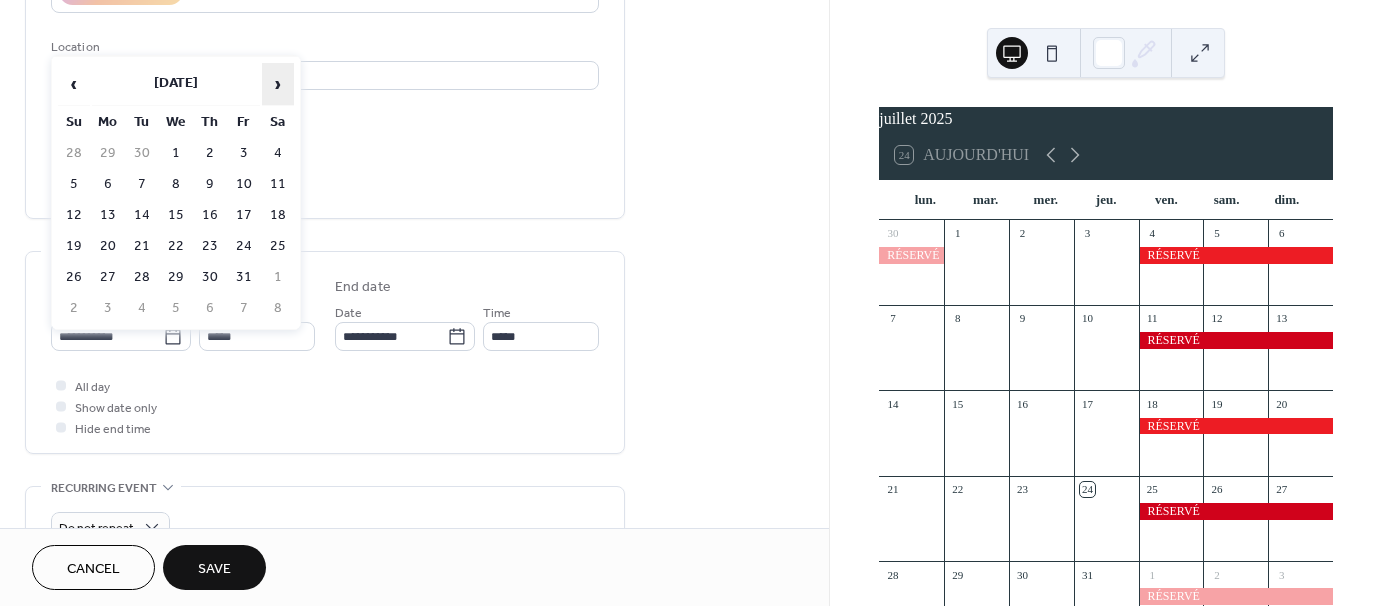 click on "›" at bounding box center (278, 84) 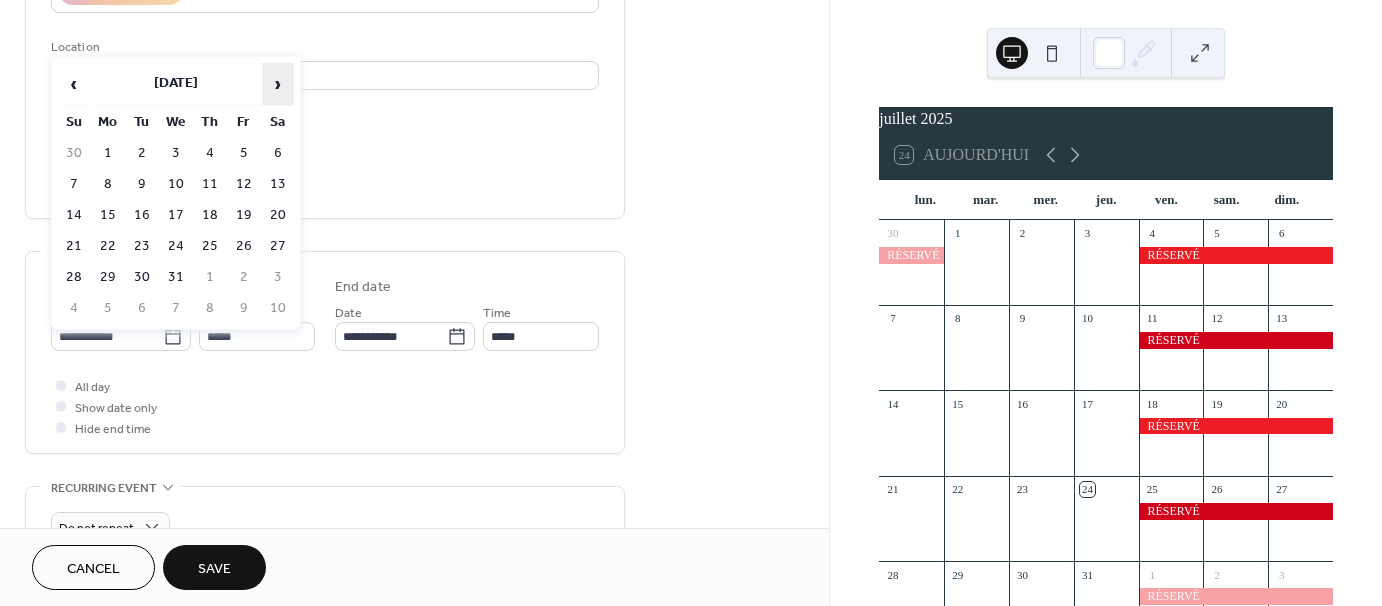 click on "›" at bounding box center (278, 84) 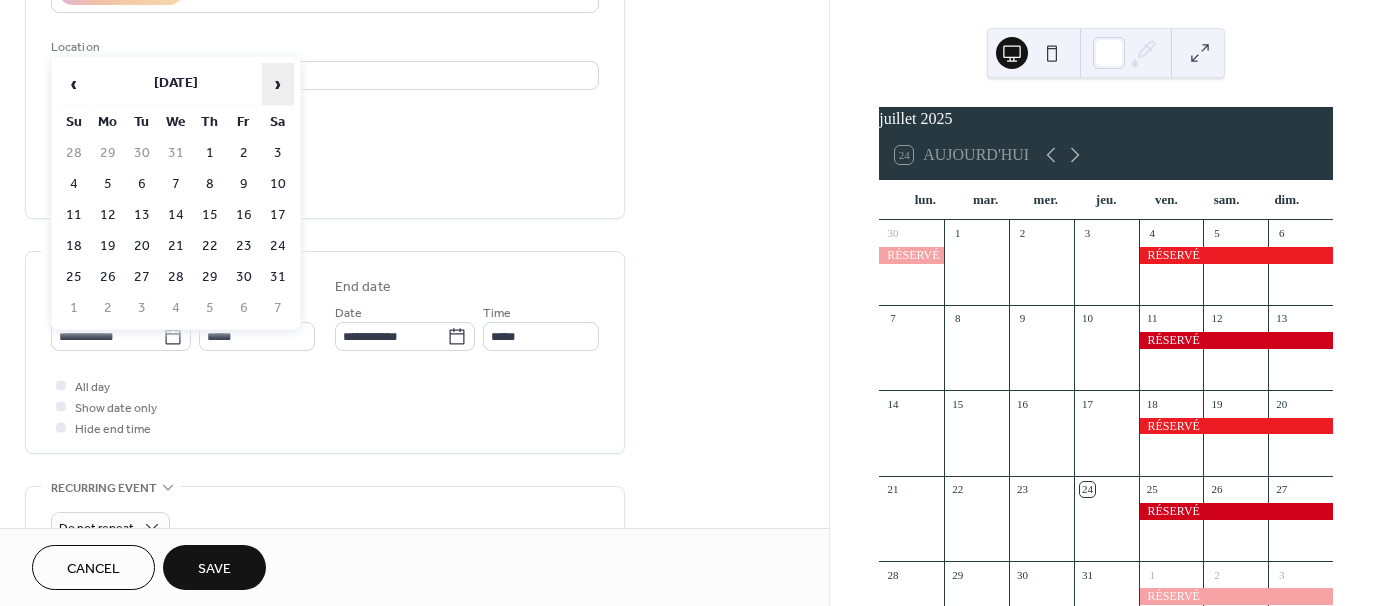 click on "›" at bounding box center [278, 84] 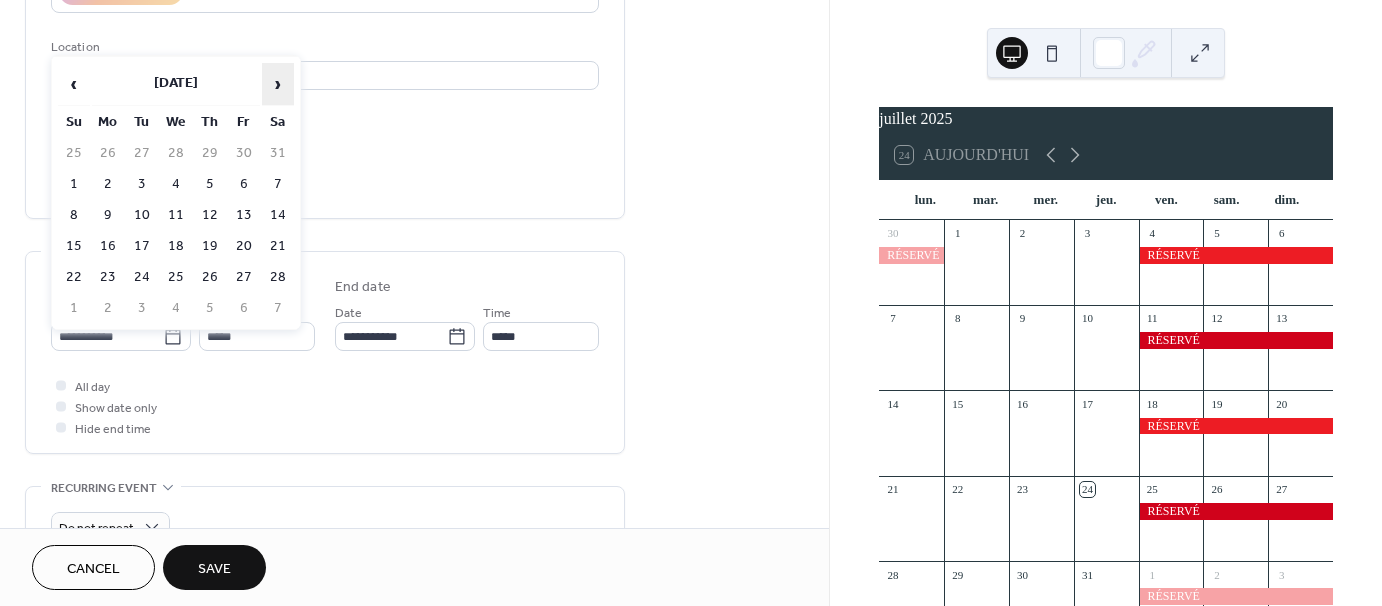 click on "›" at bounding box center (278, 84) 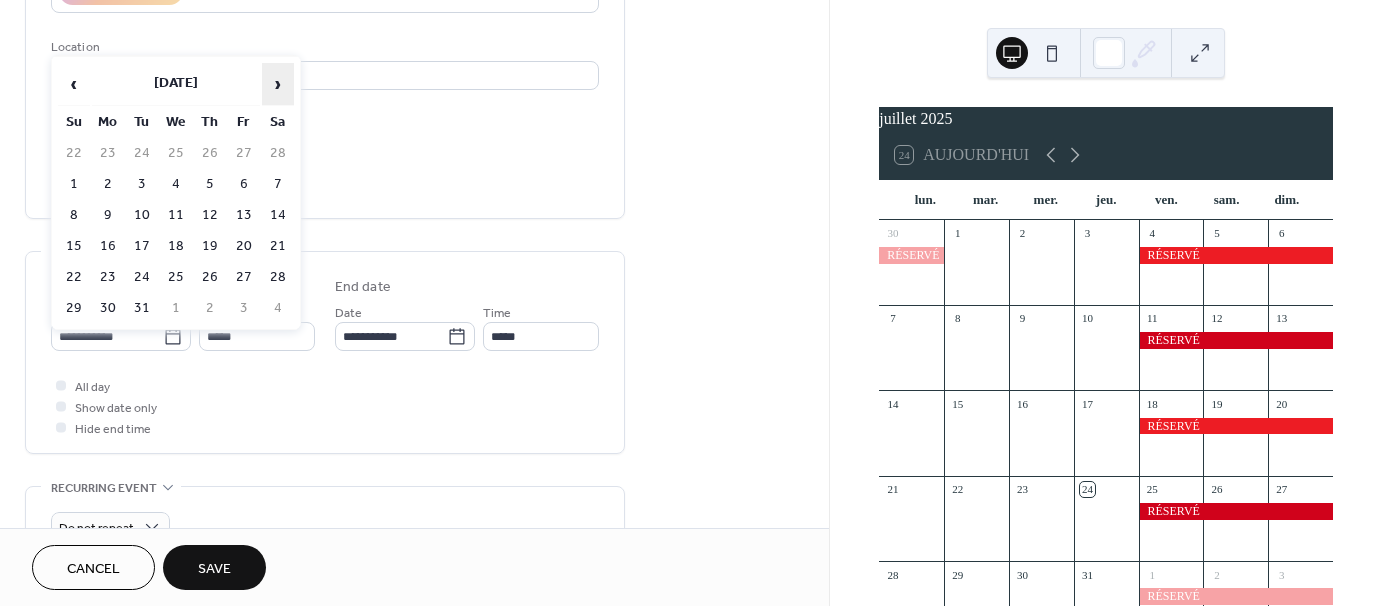 click on "›" at bounding box center [278, 84] 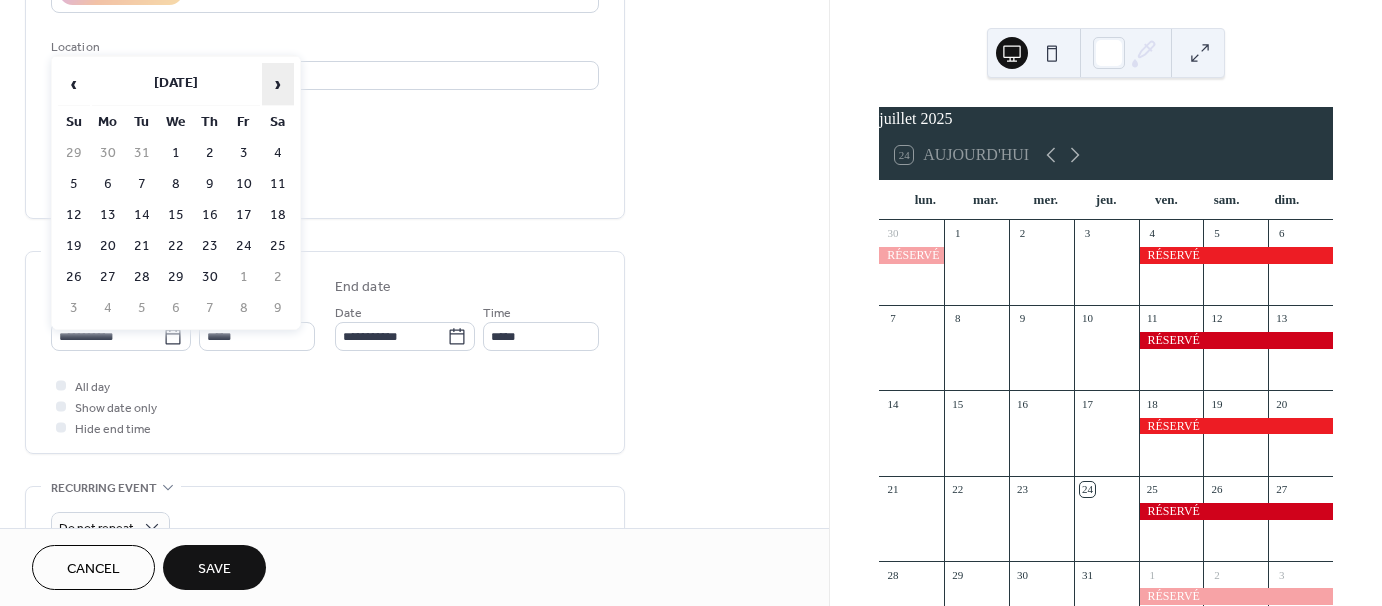 click on "›" at bounding box center [278, 84] 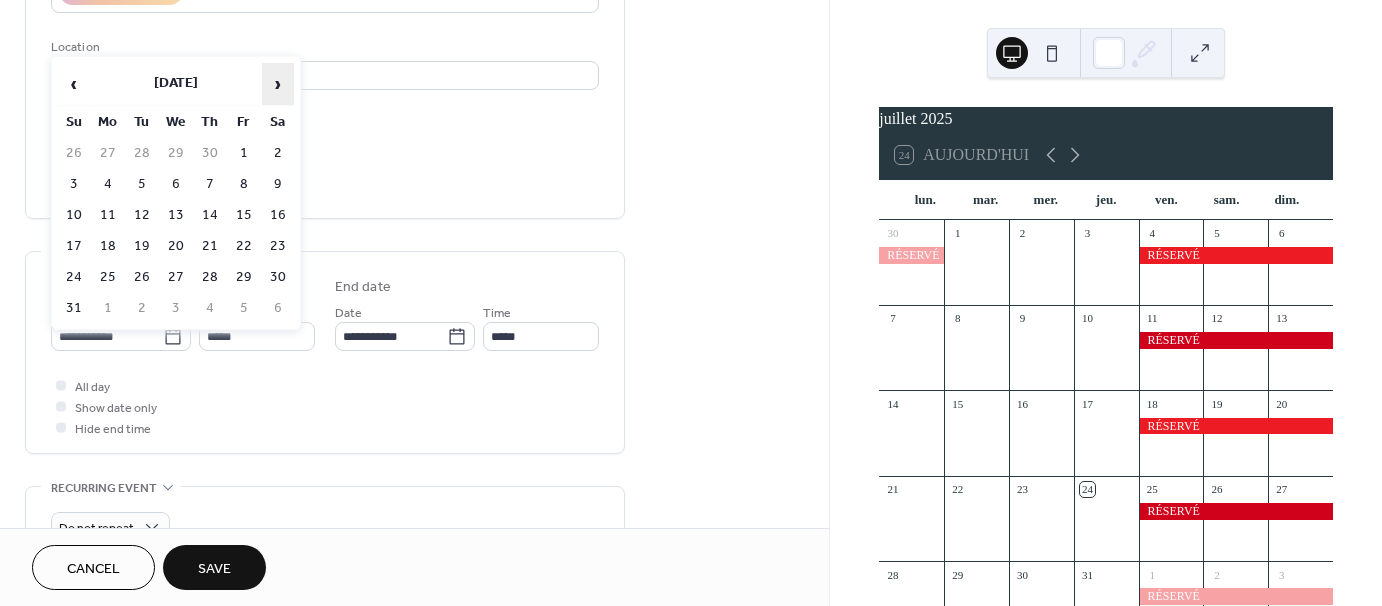 click on "›" at bounding box center [278, 84] 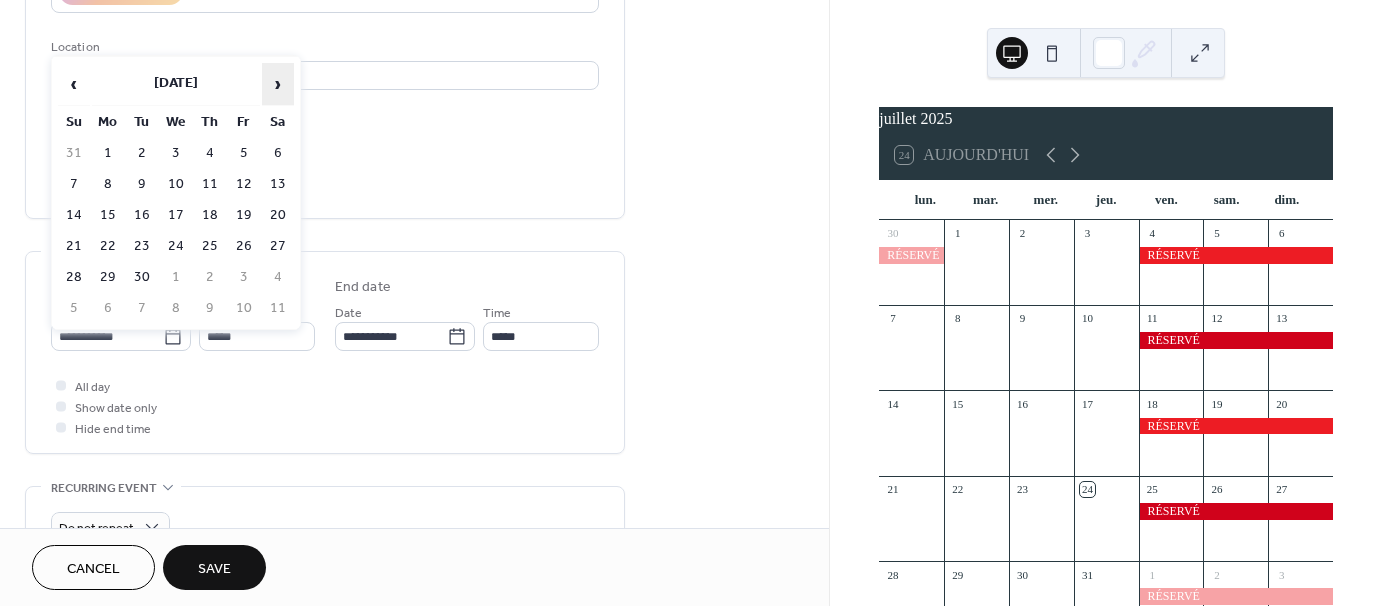 click on "›" at bounding box center [278, 84] 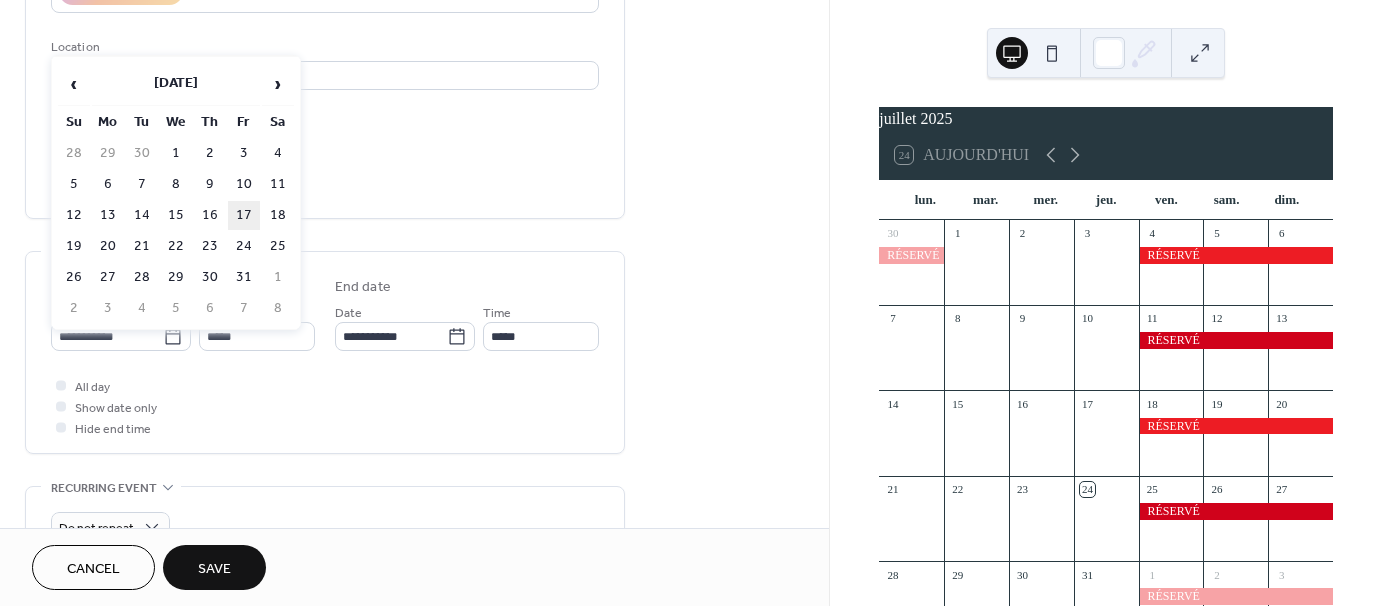 click on "17" at bounding box center [244, 215] 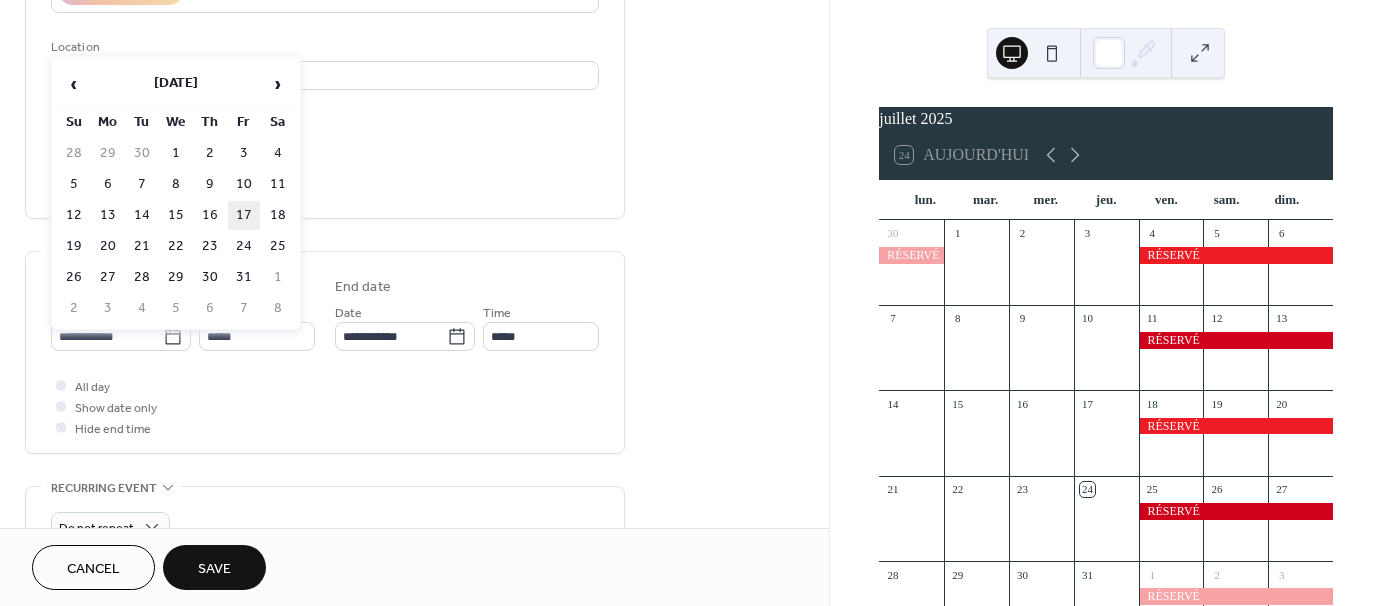 type on "**********" 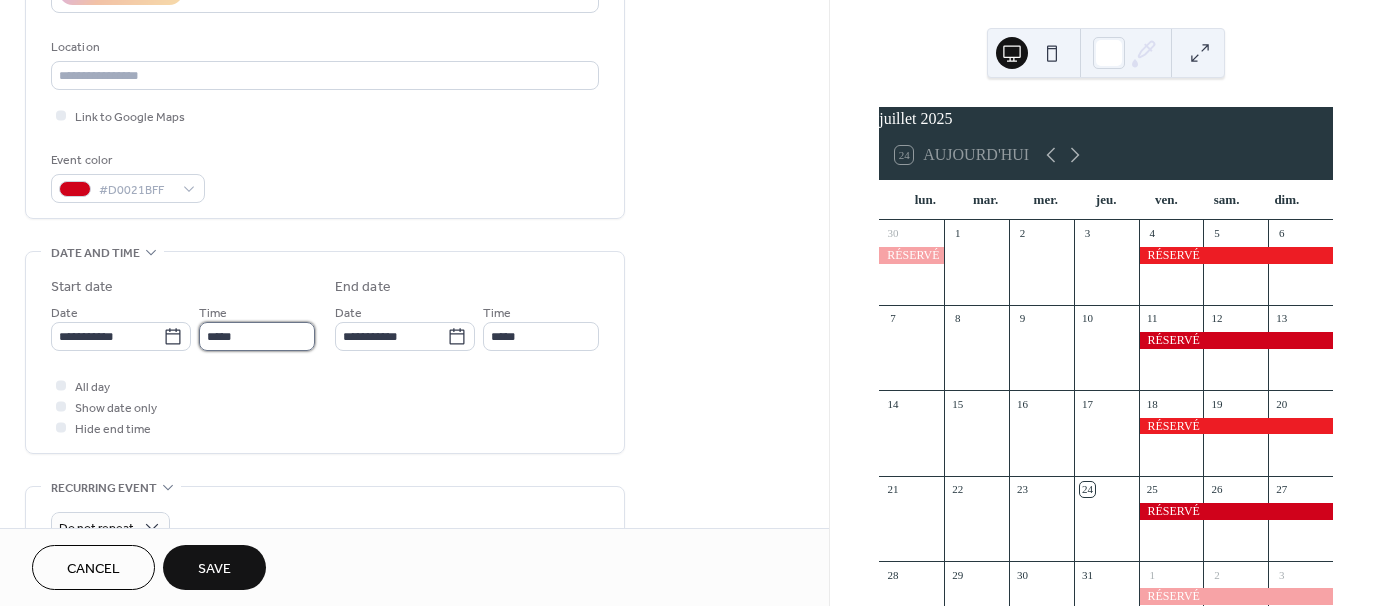 click on "*****" at bounding box center (257, 336) 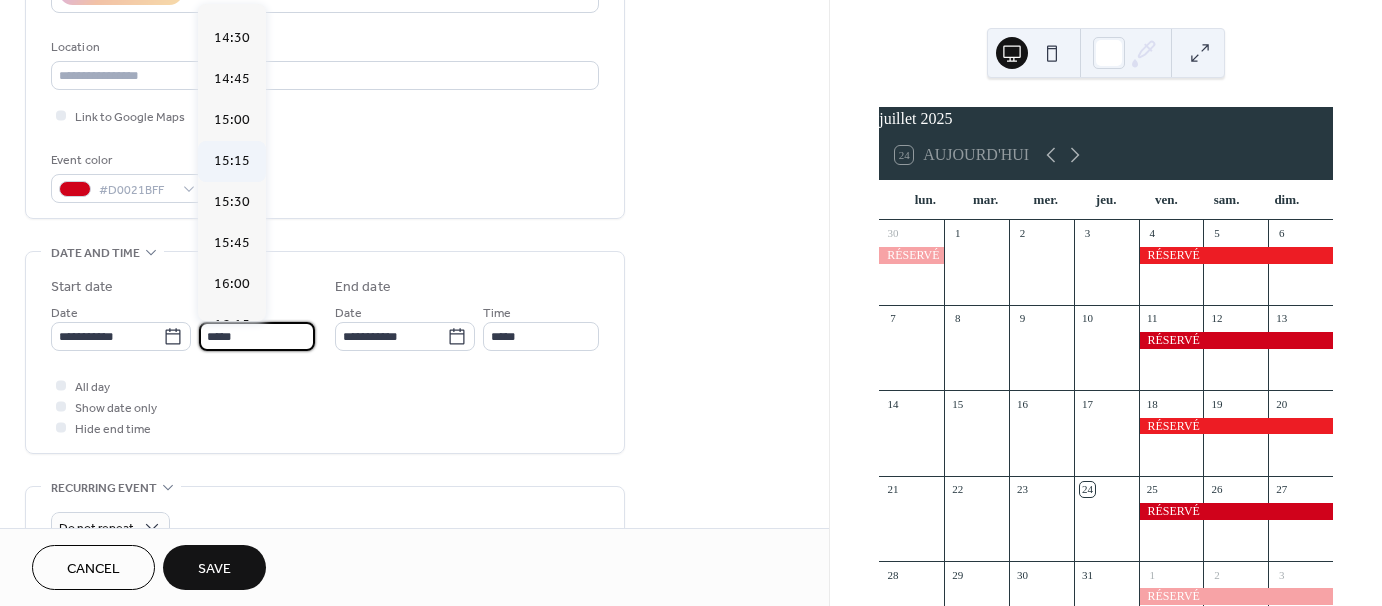 scroll, scrollTop: 2368, scrollLeft: 0, axis: vertical 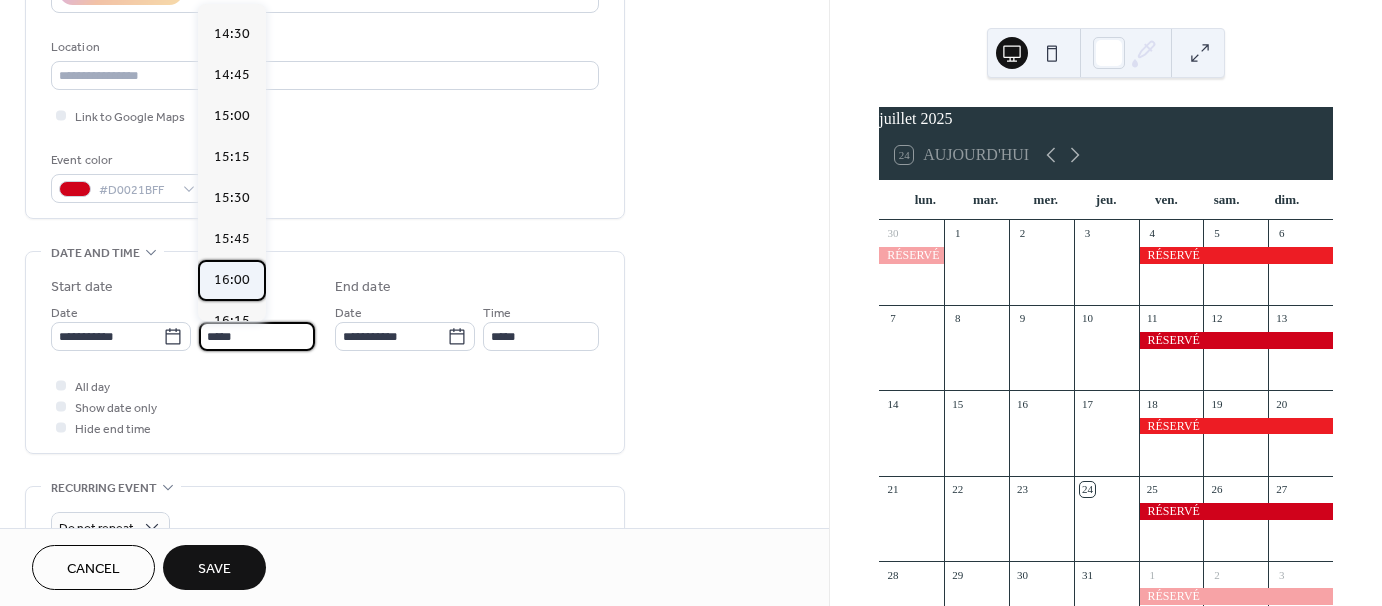 click on "16:00" at bounding box center (232, 280) 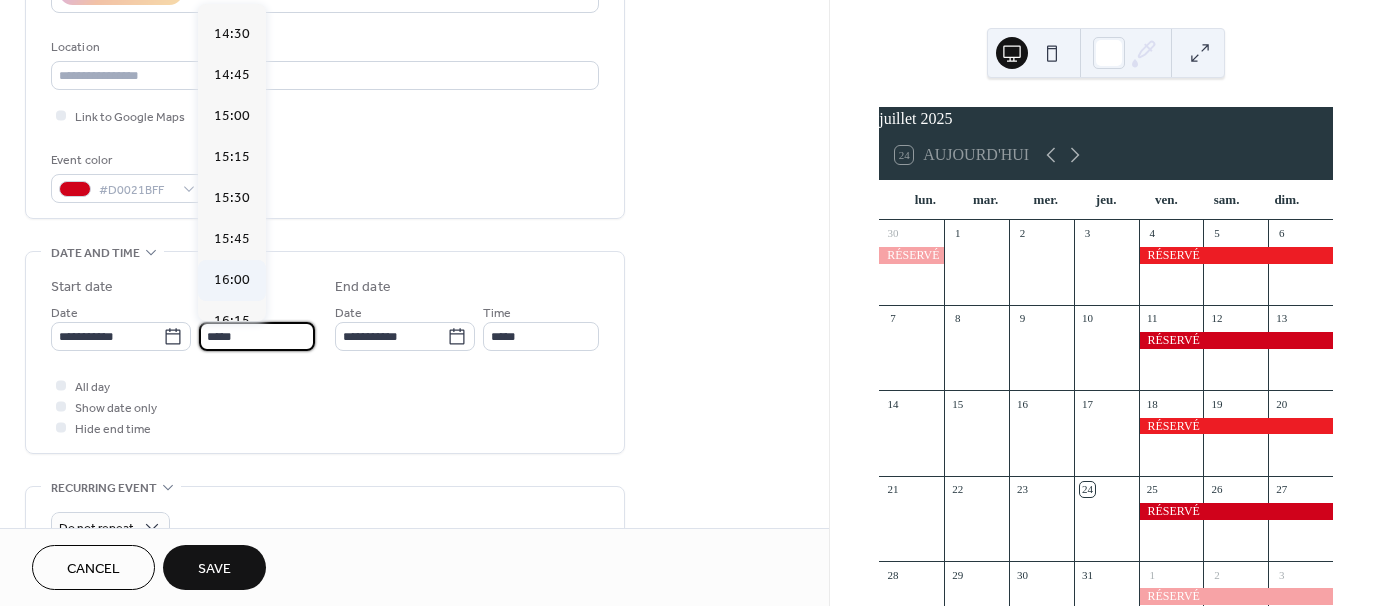 type on "*****" 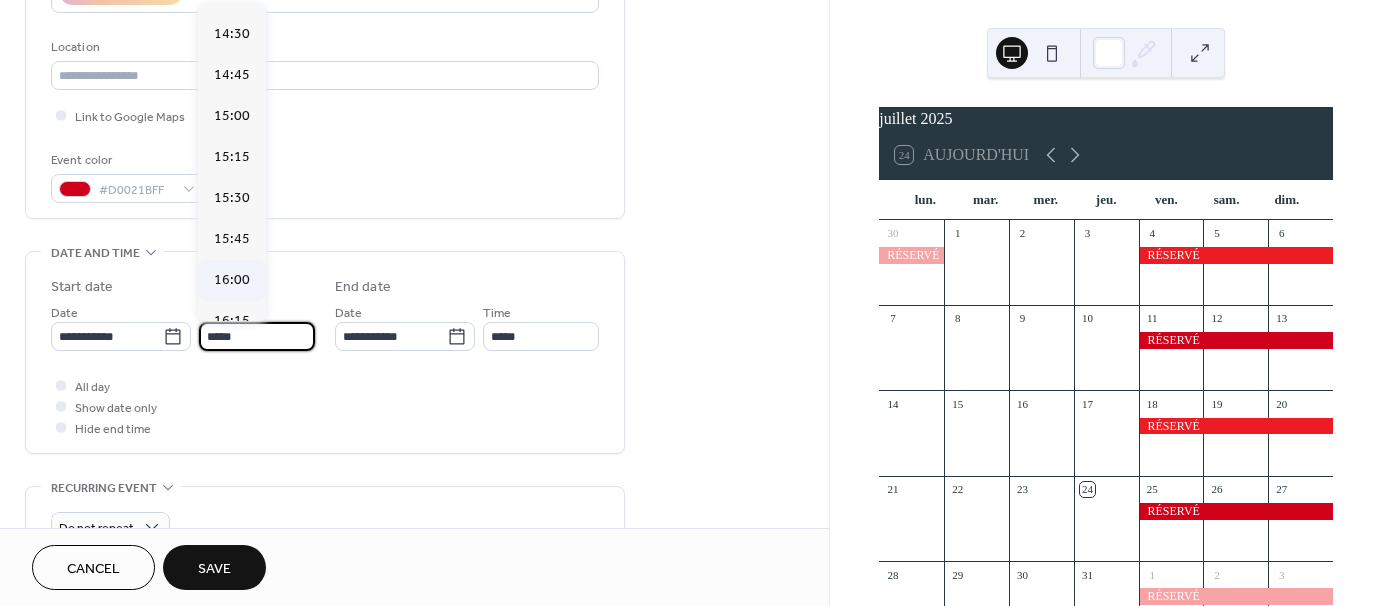 type on "*****" 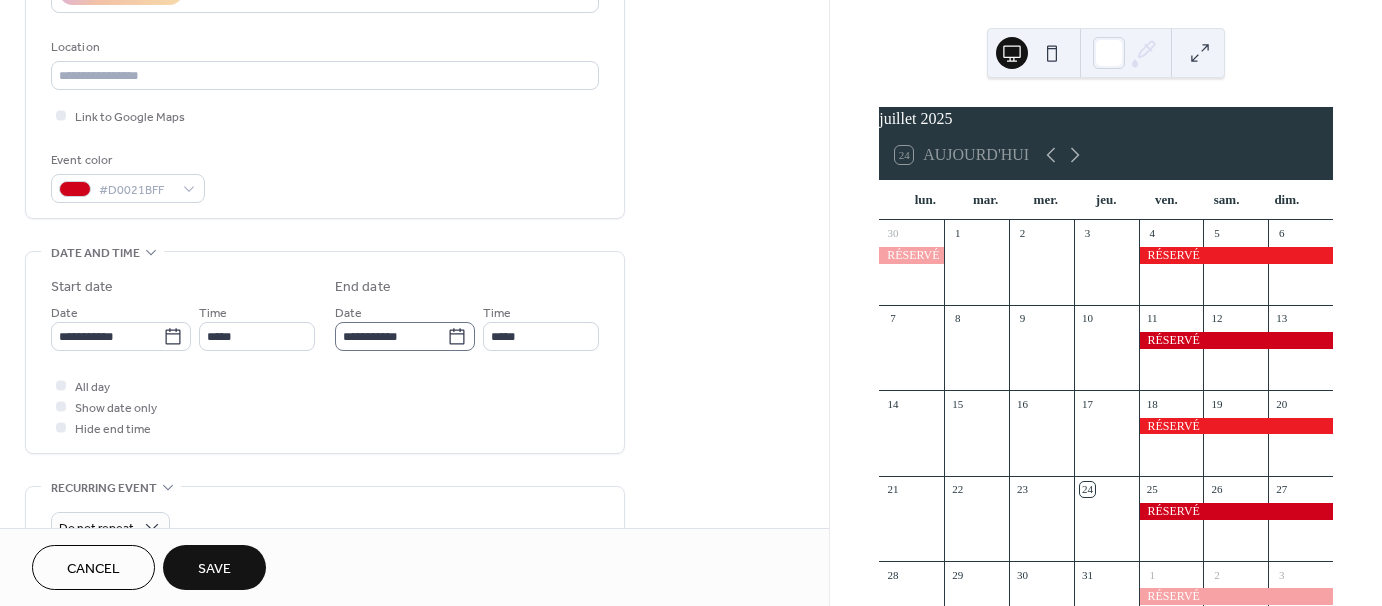 click 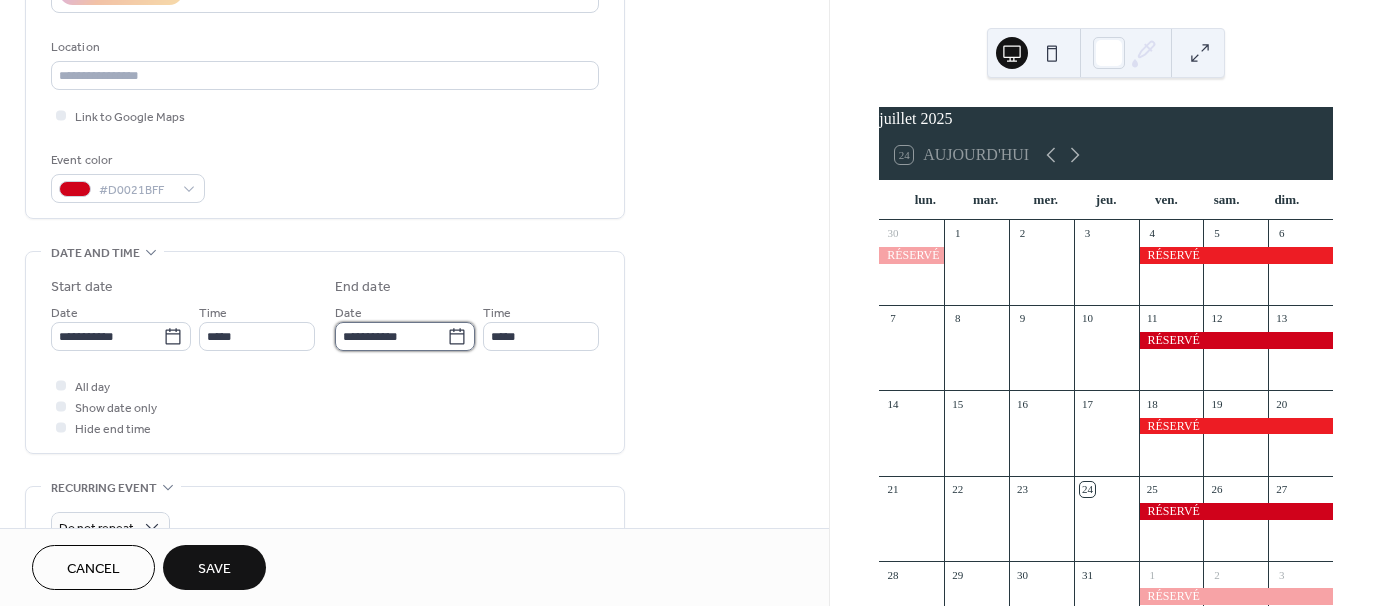 click on "**********" at bounding box center (391, 336) 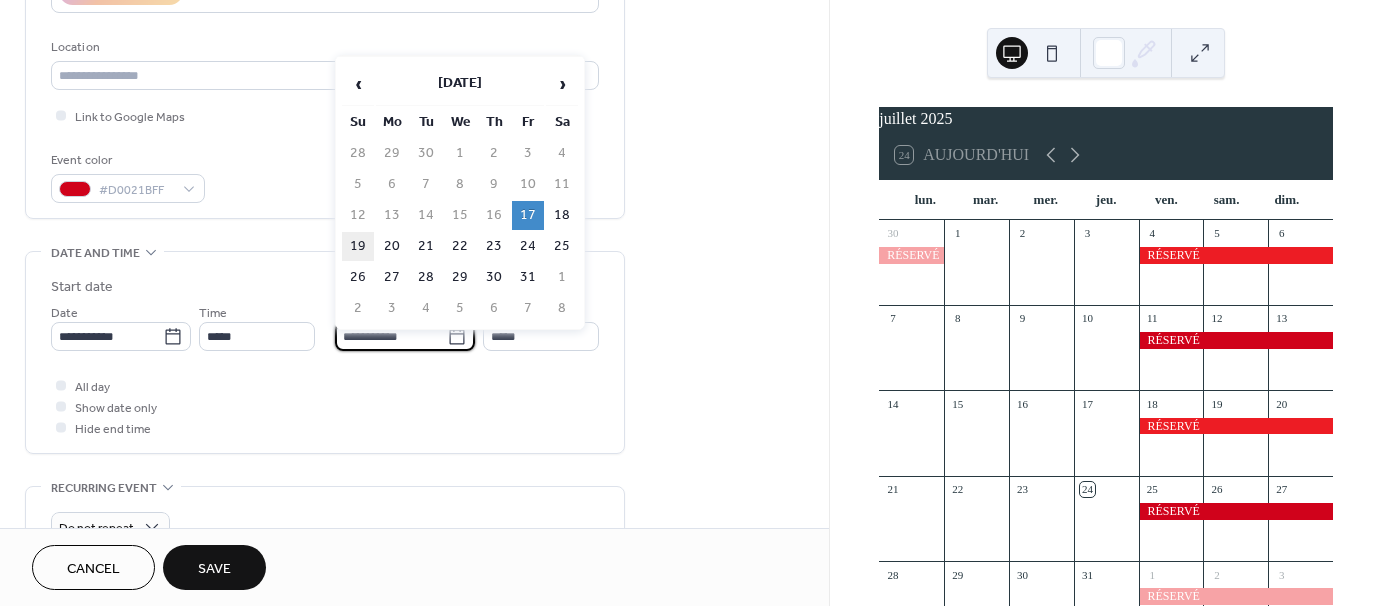 click on "19" at bounding box center [358, 246] 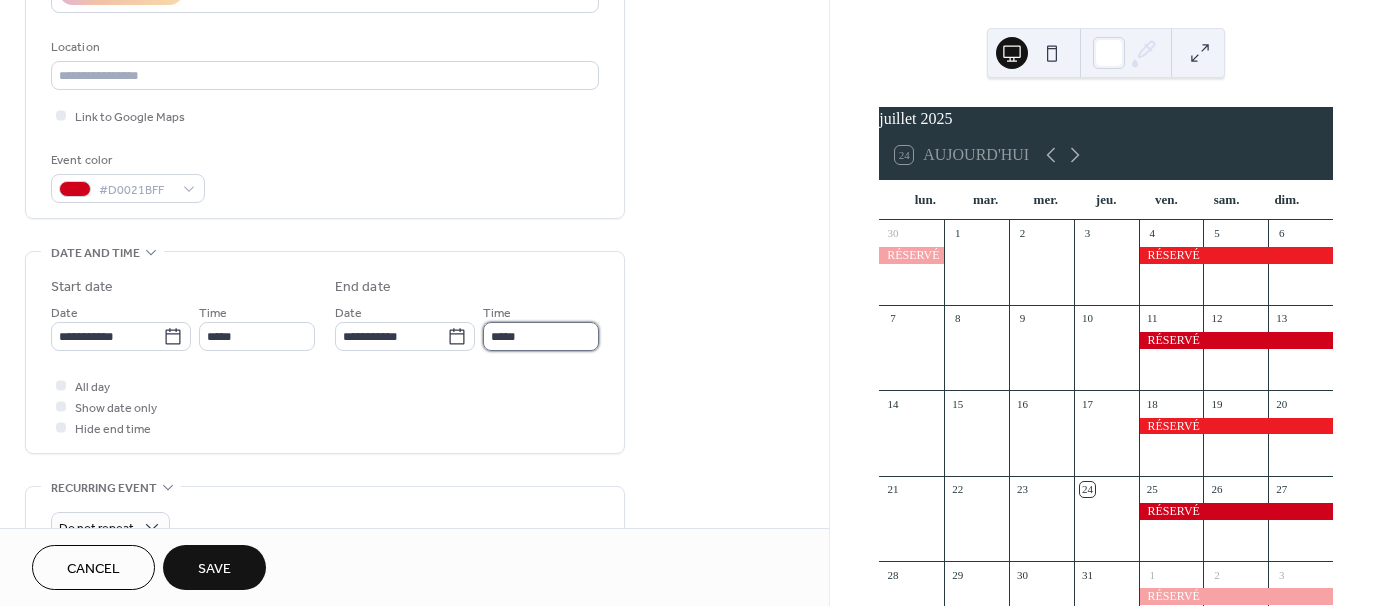 click on "*****" at bounding box center [541, 336] 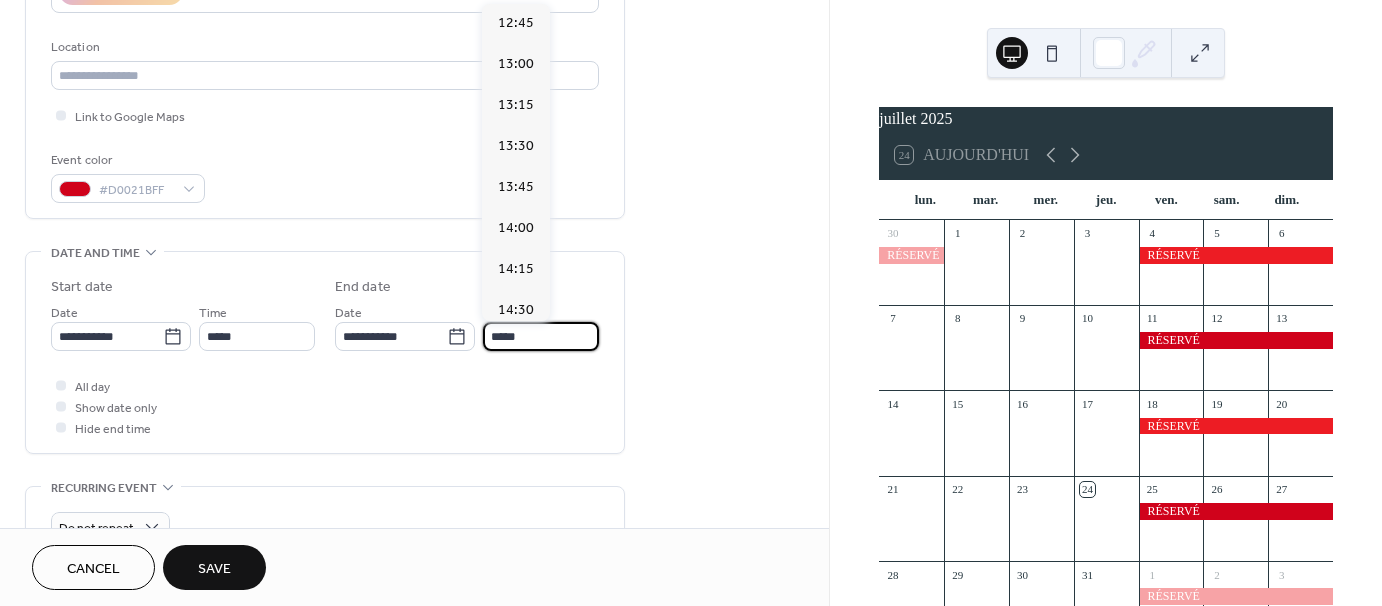 scroll, scrollTop: 2088, scrollLeft: 0, axis: vertical 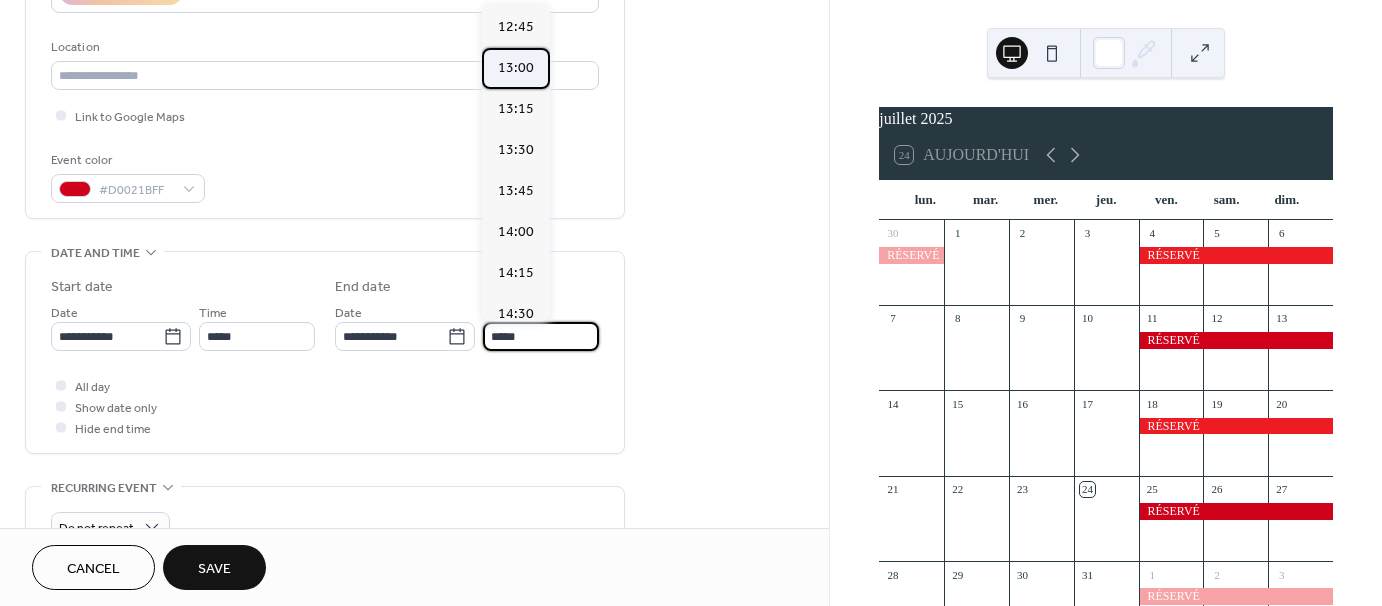 click on "13:00" at bounding box center [516, 68] 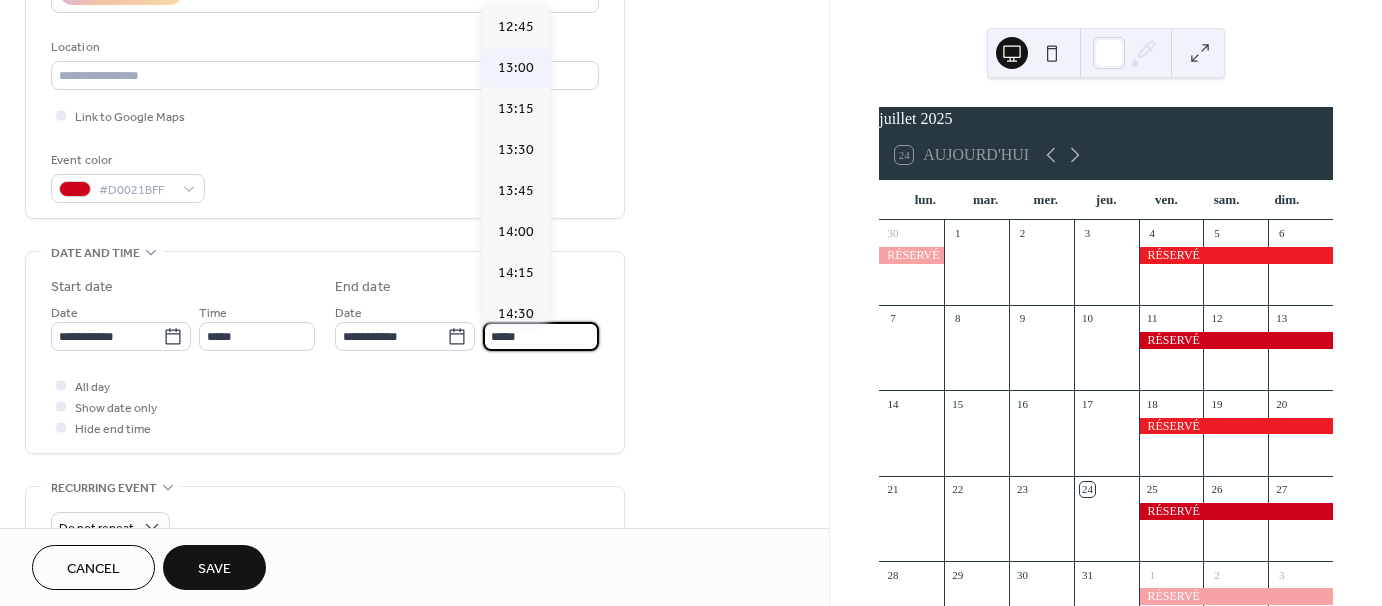type on "*****" 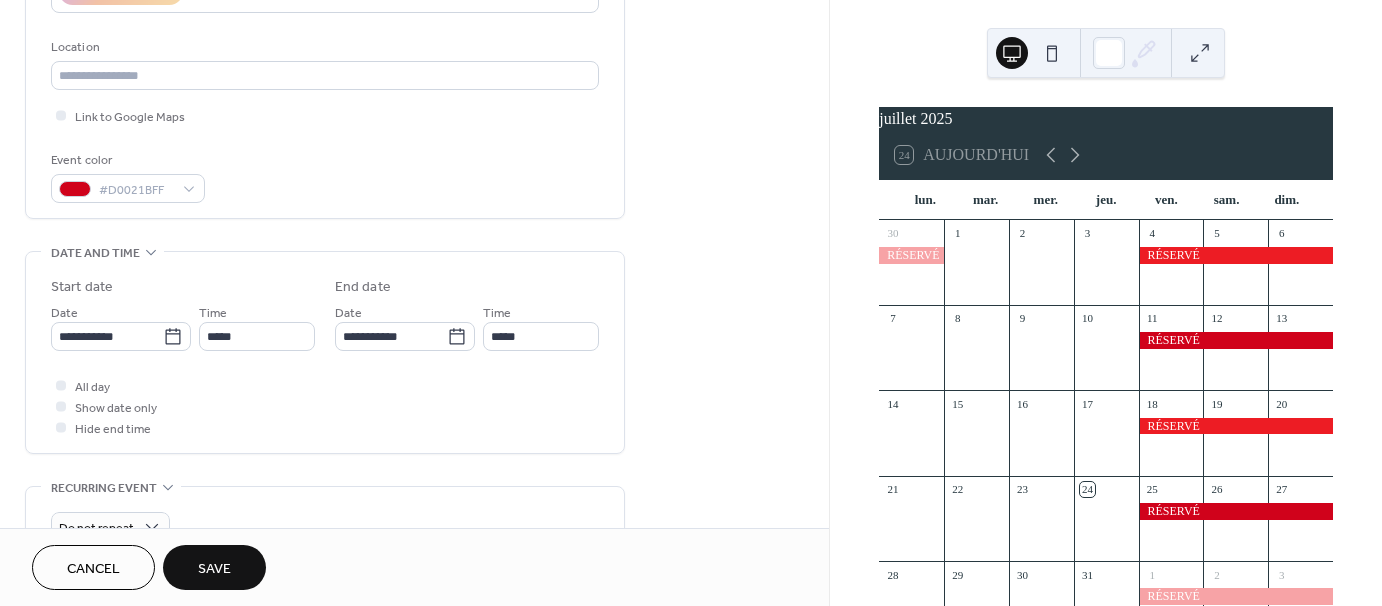 click on "**********" at bounding box center [414, 320] 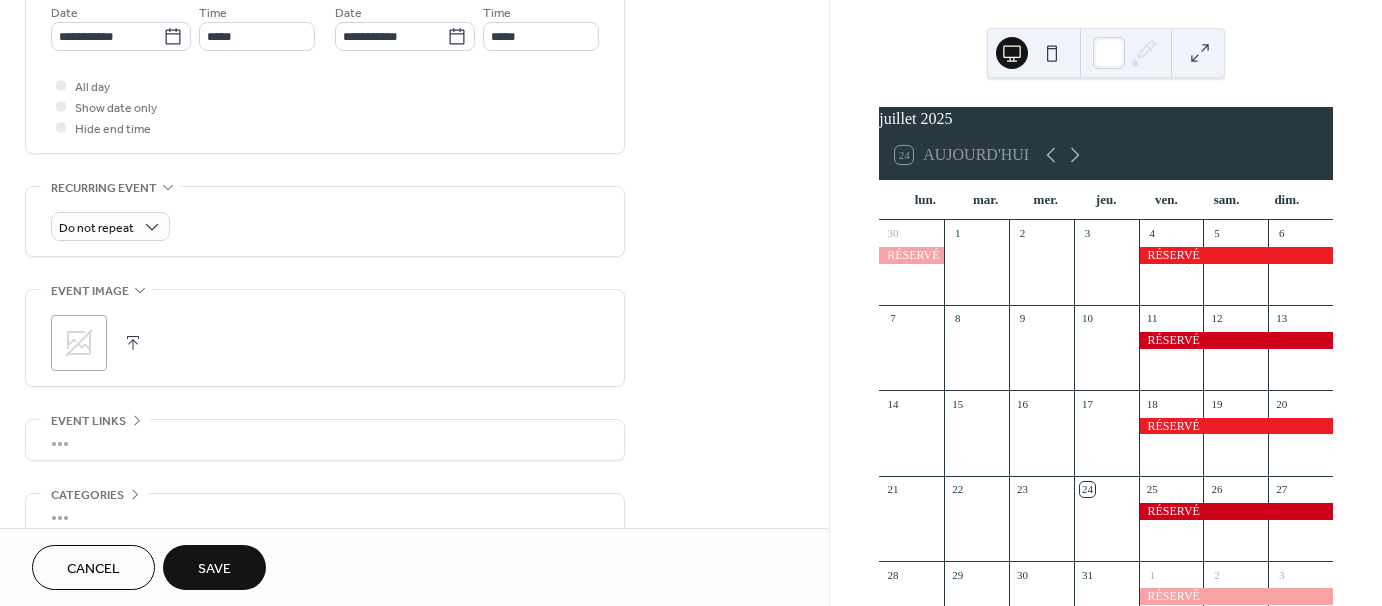 scroll, scrollTop: 798, scrollLeft: 0, axis: vertical 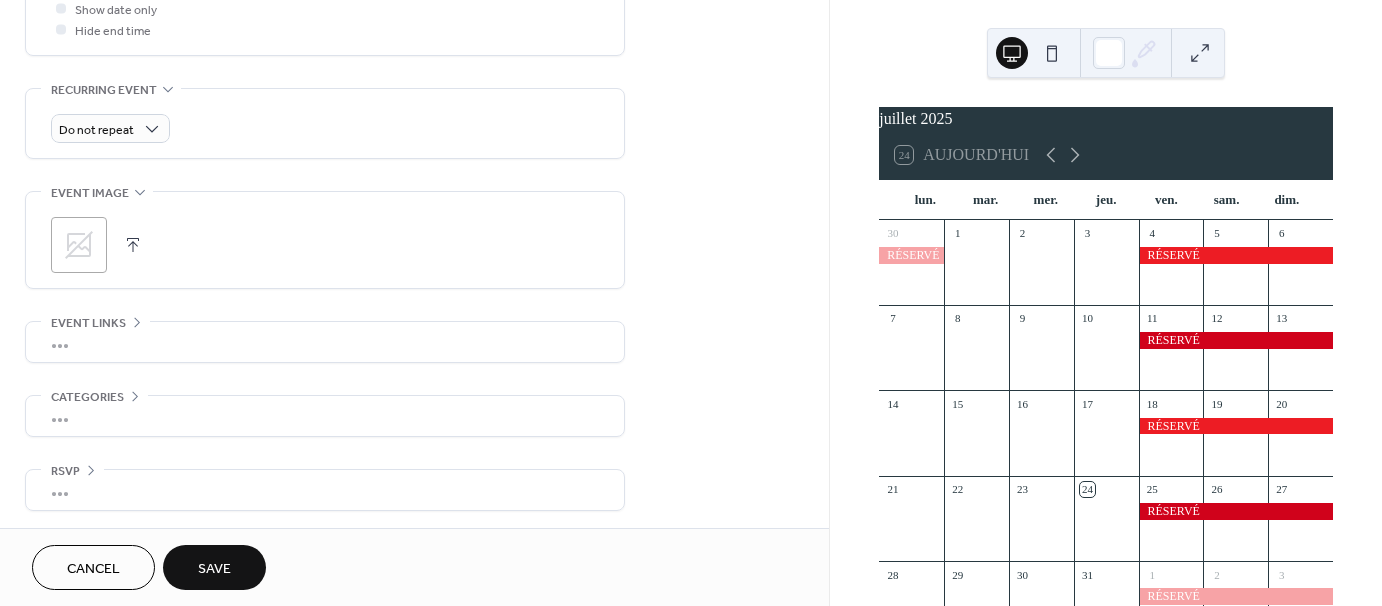 click on "Save" at bounding box center [214, 567] 